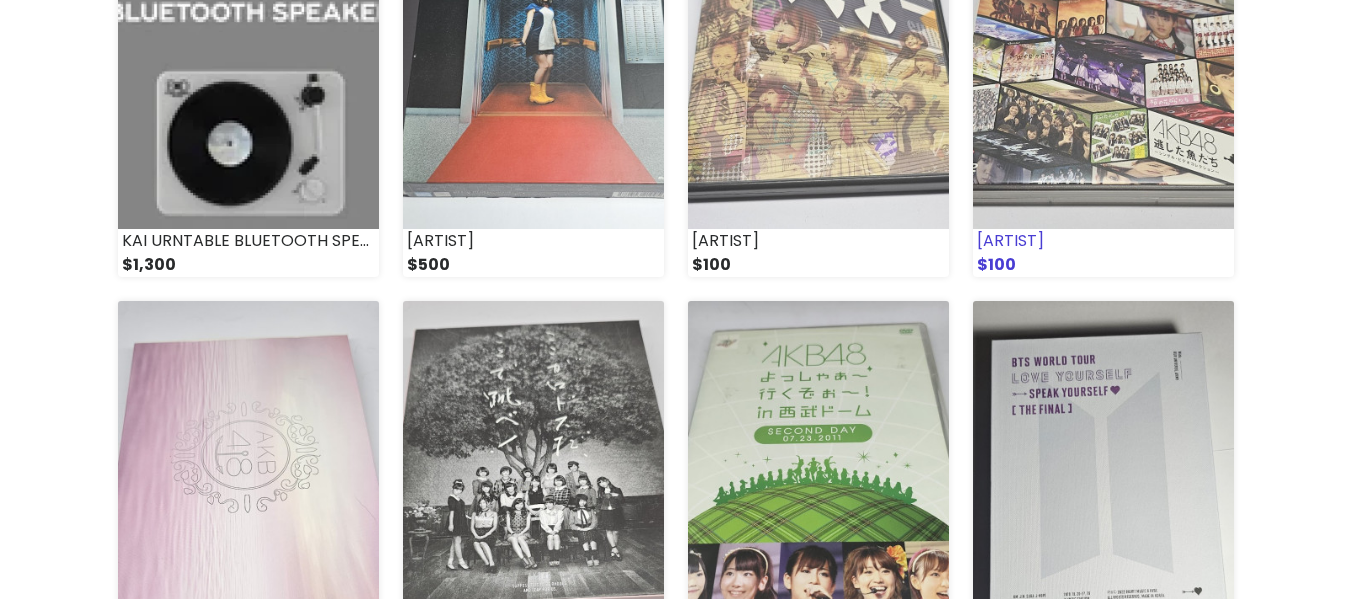 scroll, scrollTop: 0, scrollLeft: 0, axis: both 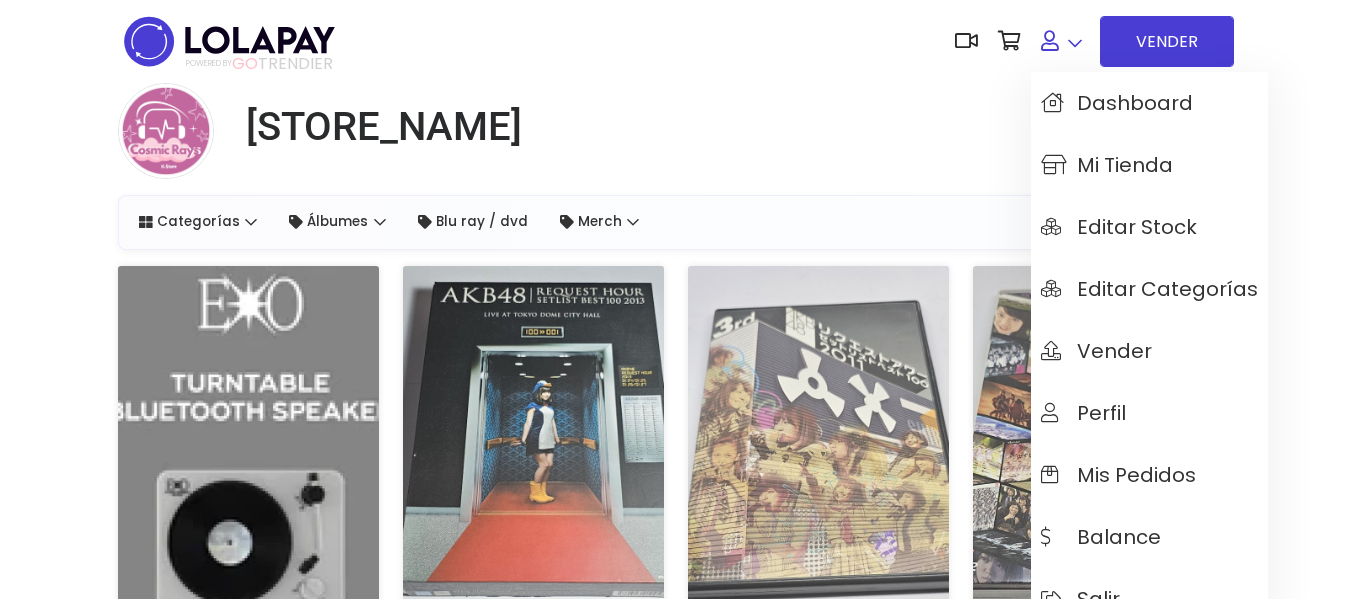 click at bounding box center [1061, 41] 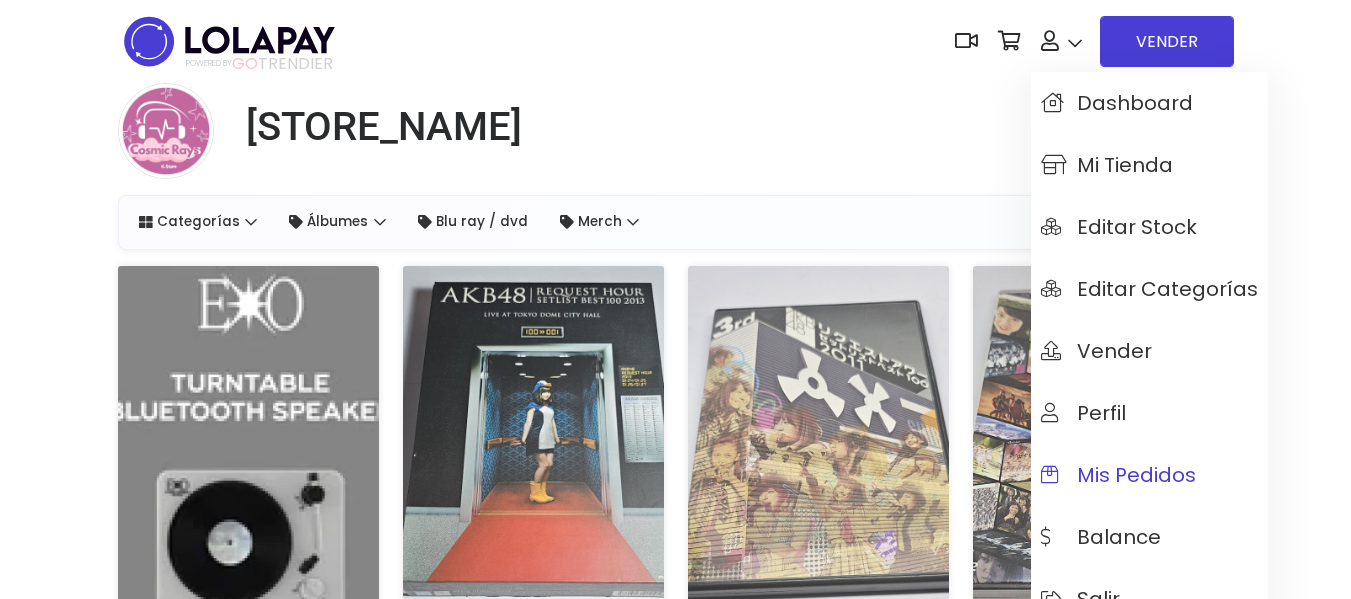 click on "Mis pedidos" at bounding box center (1118, 475) 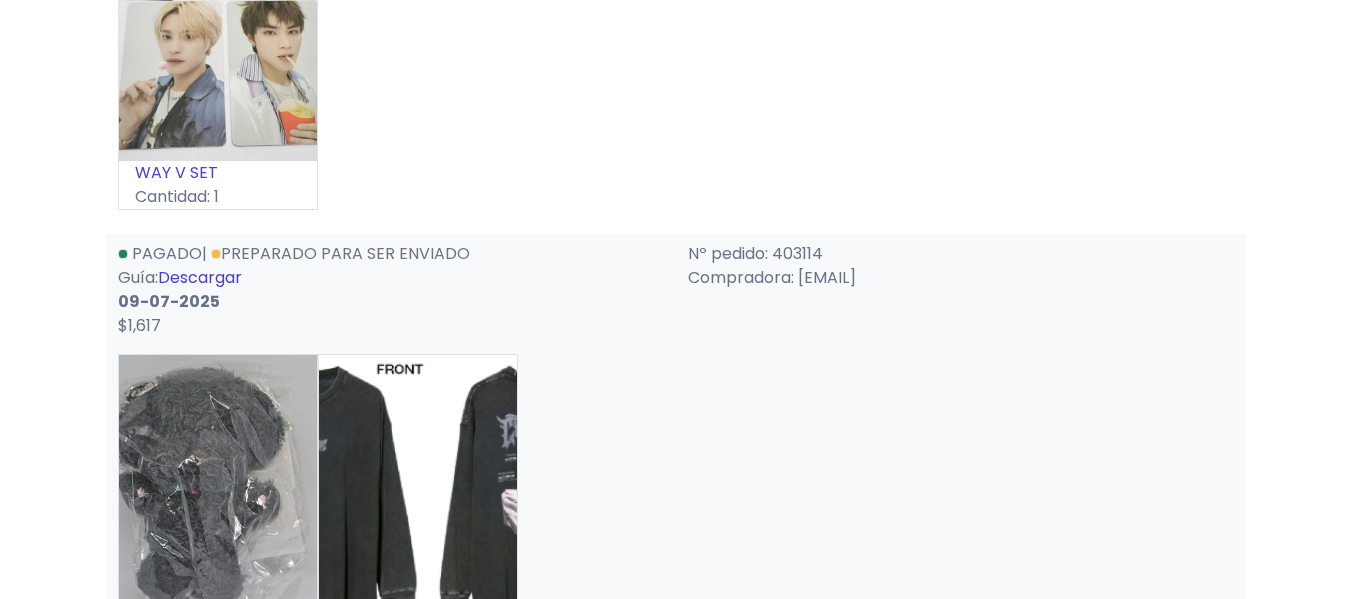 scroll, scrollTop: 500, scrollLeft: 0, axis: vertical 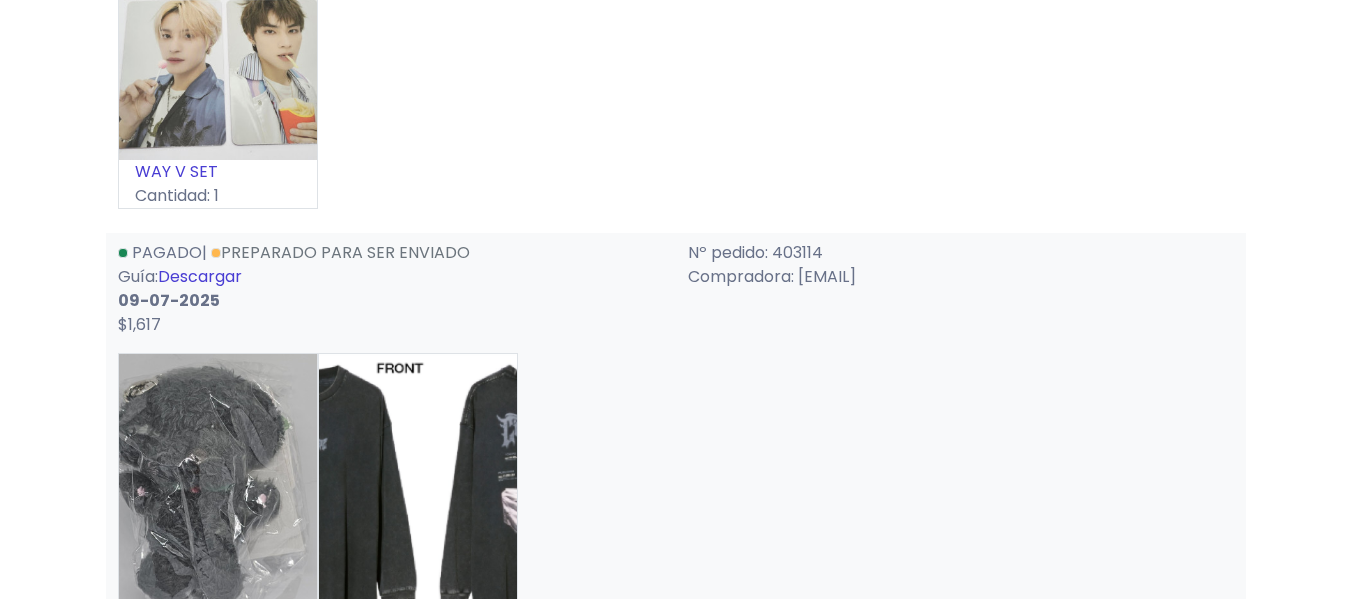 click on "Descargar" at bounding box center (200, 276) 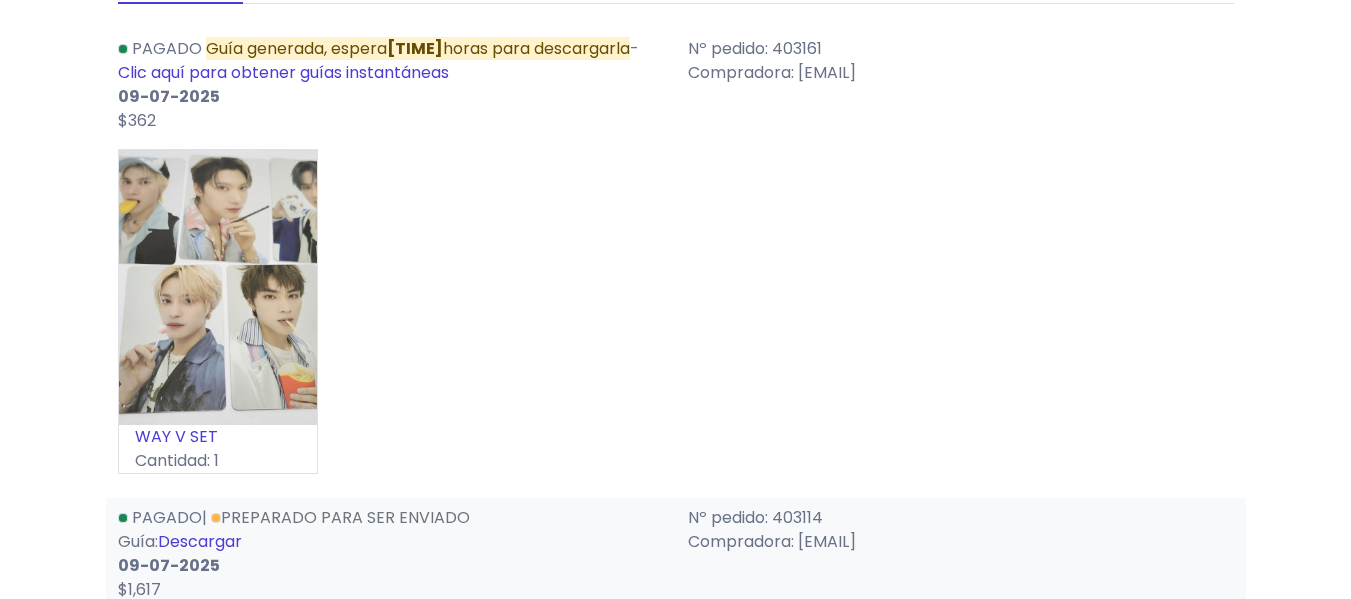 scroll, scrollTop: 200, scrollLeft: 0, axis: vertical 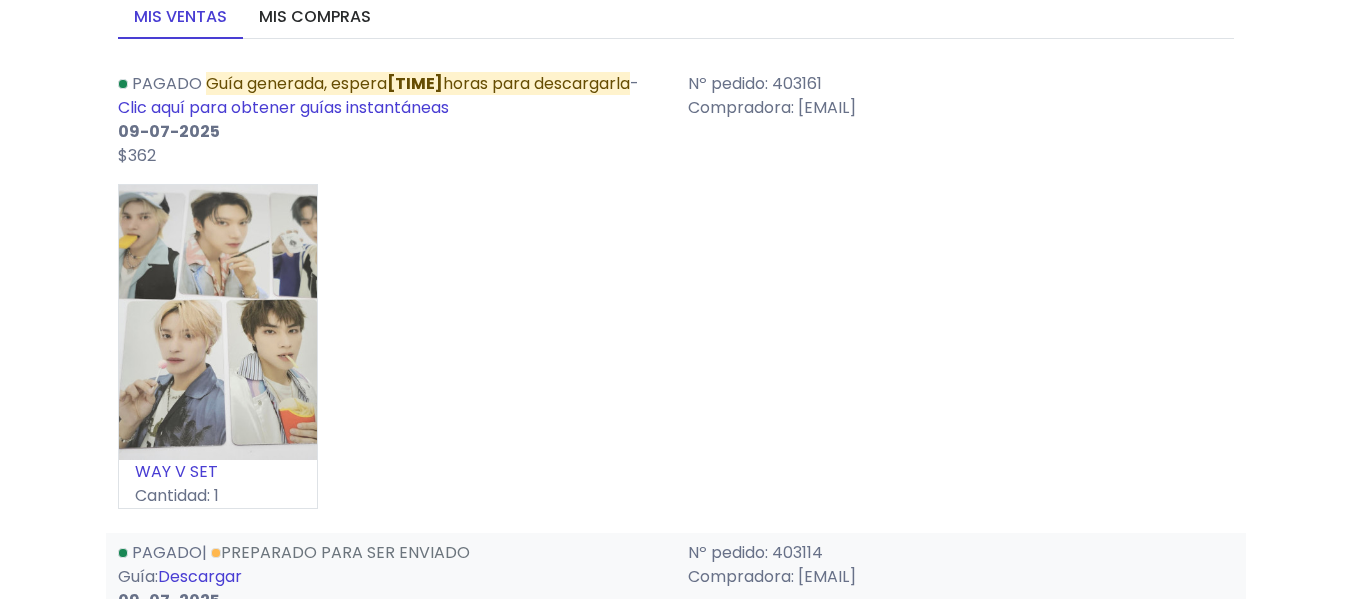 click at bounding box center (218, 322) 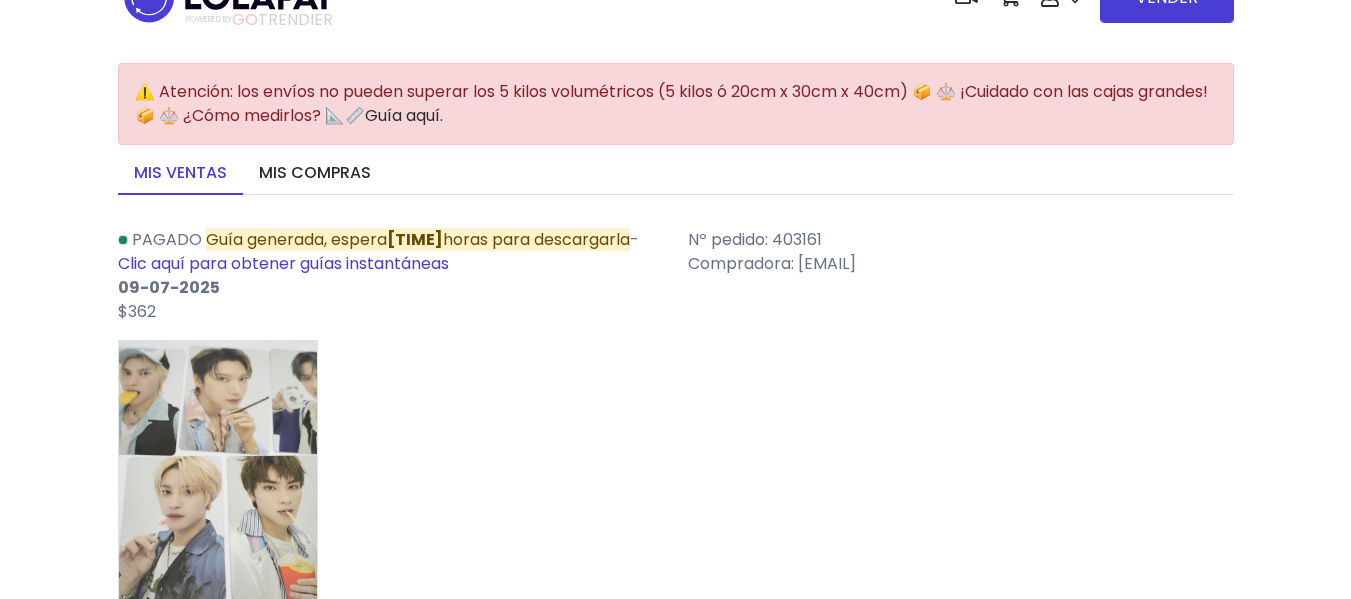 scroll, scrollTop: 0, scrollLeft: 0, axis: both 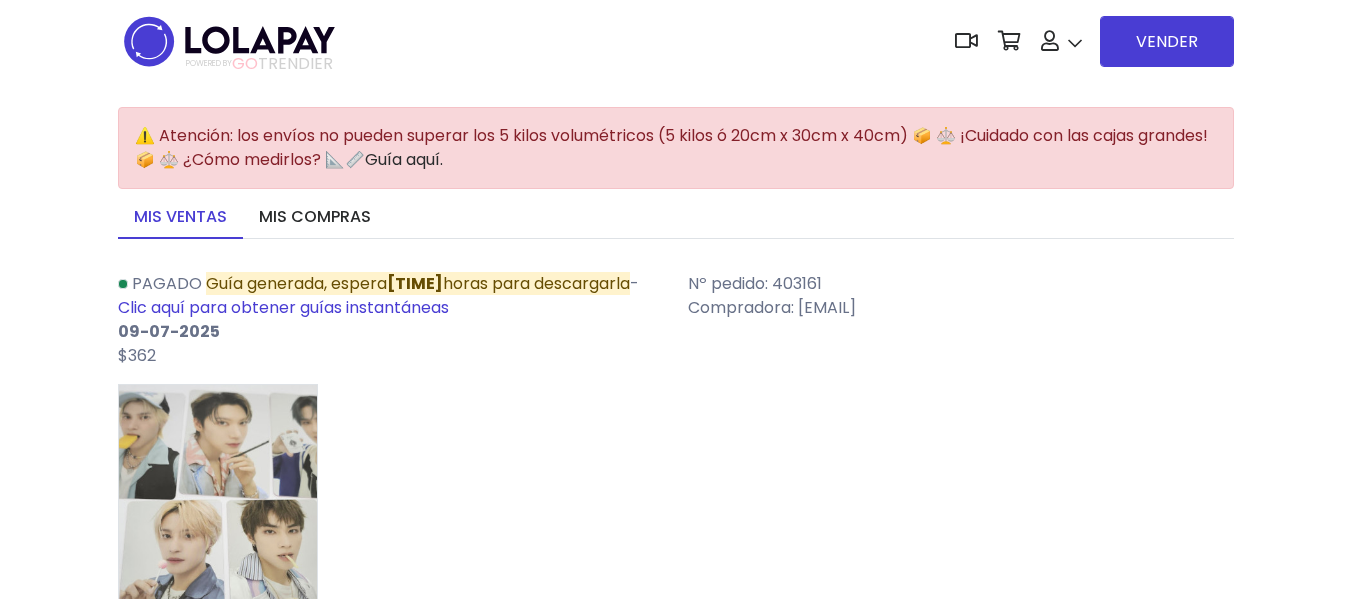 click at bounding box center (229, 41) 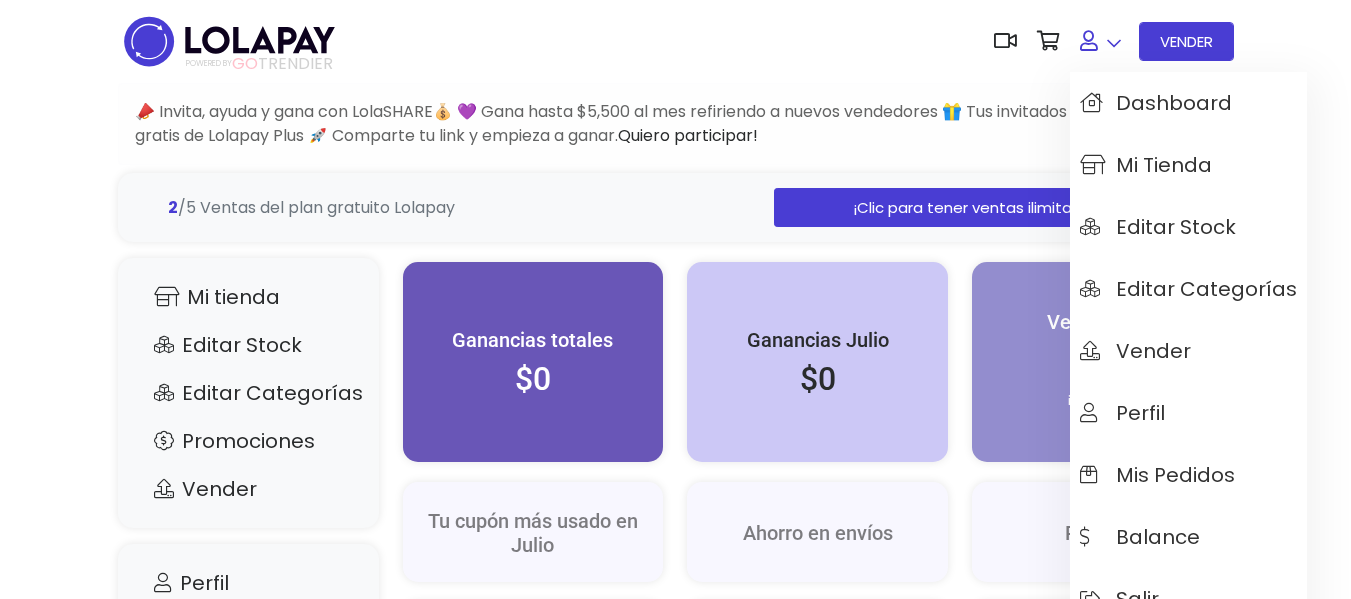 scroll, scrollTop: 0, scrollLeft: 0, axis: both 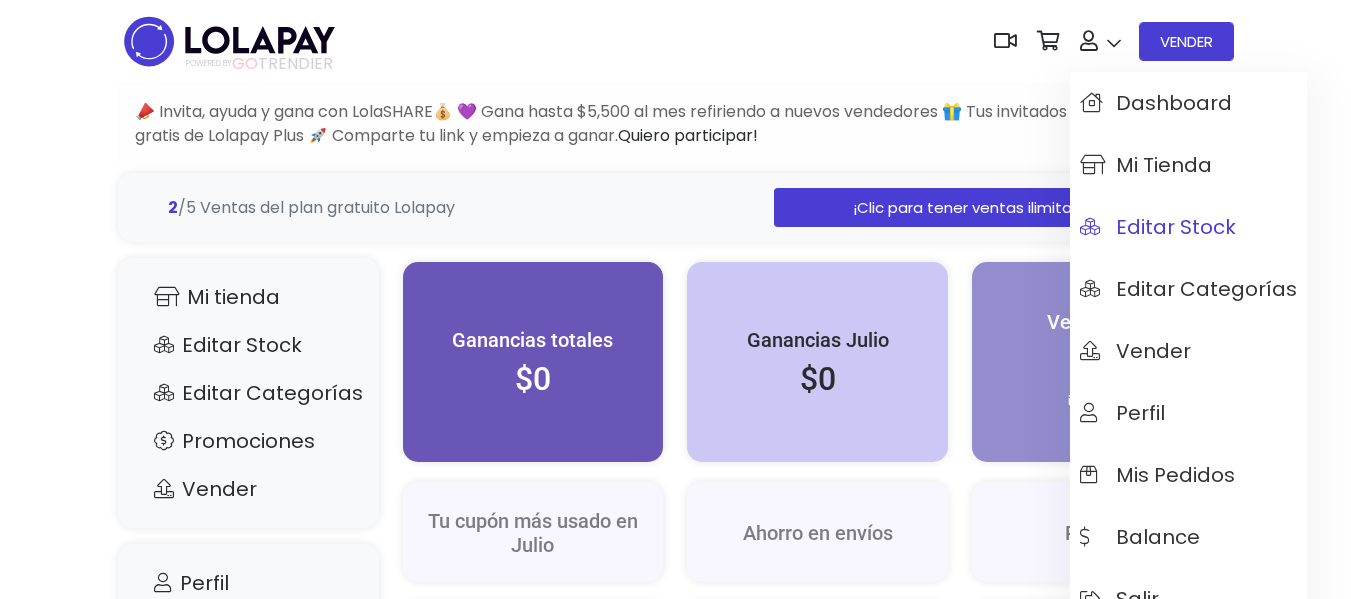 click on "Editar Stock" at bounding box center (1158, 227) 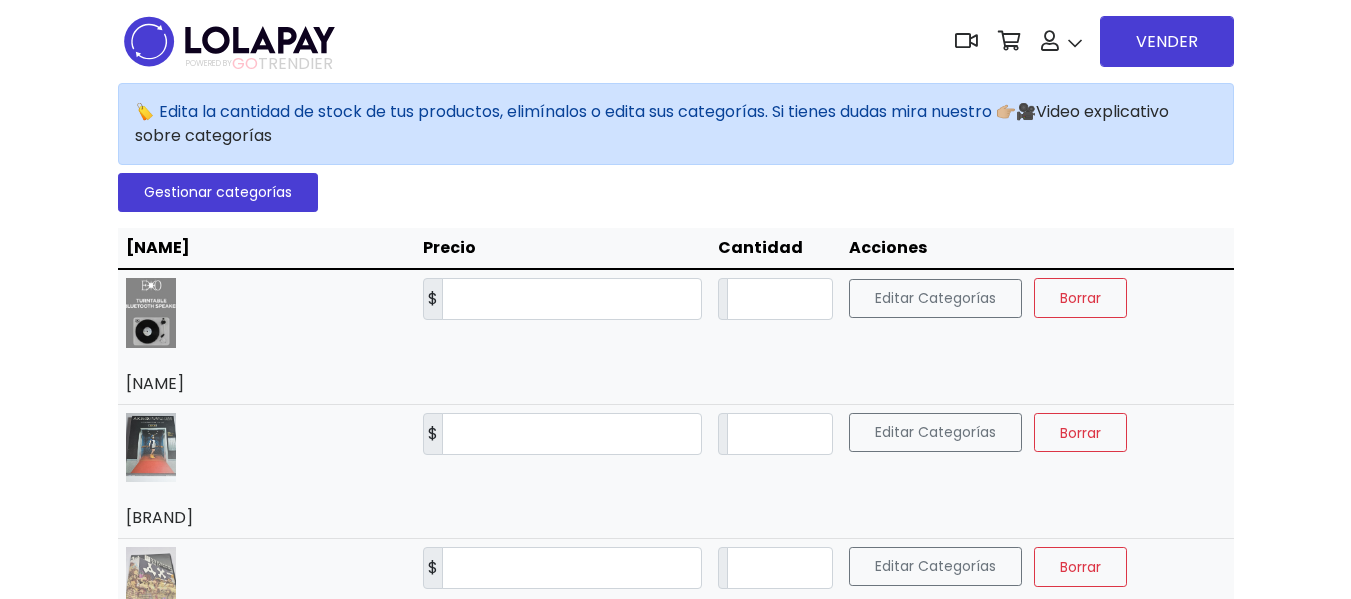 scroll, scrollTop: 0, scrollLeft: 0, axis: both 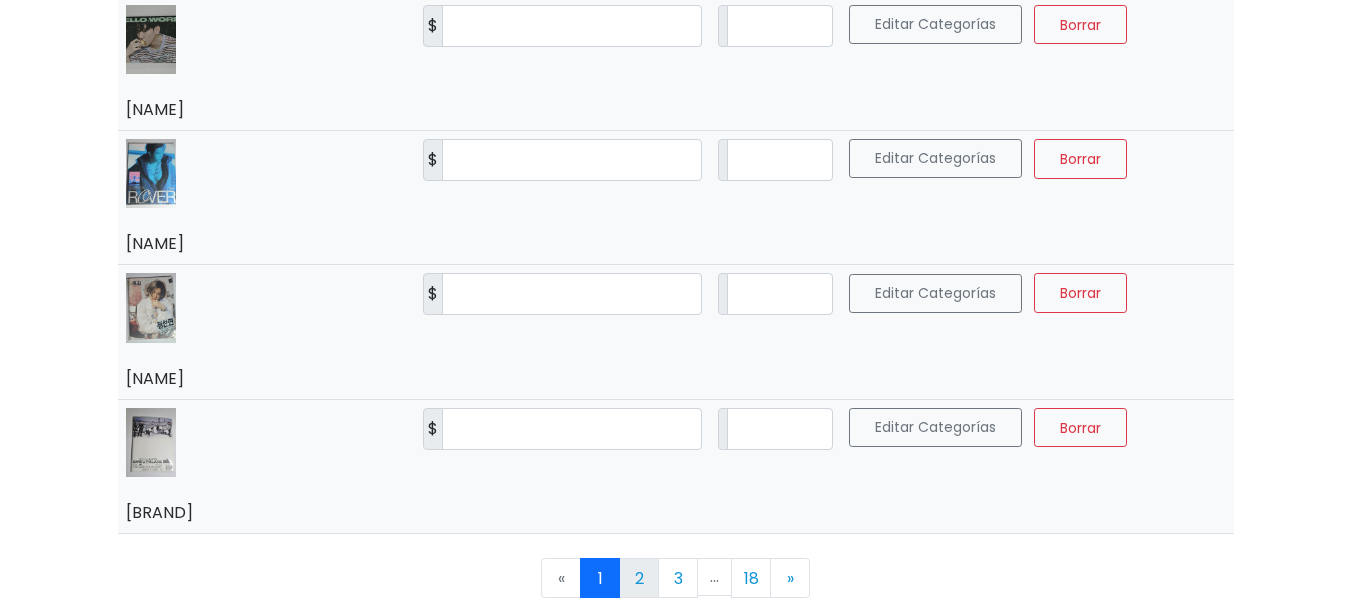 click on "2" at bounding box center [639, 578] 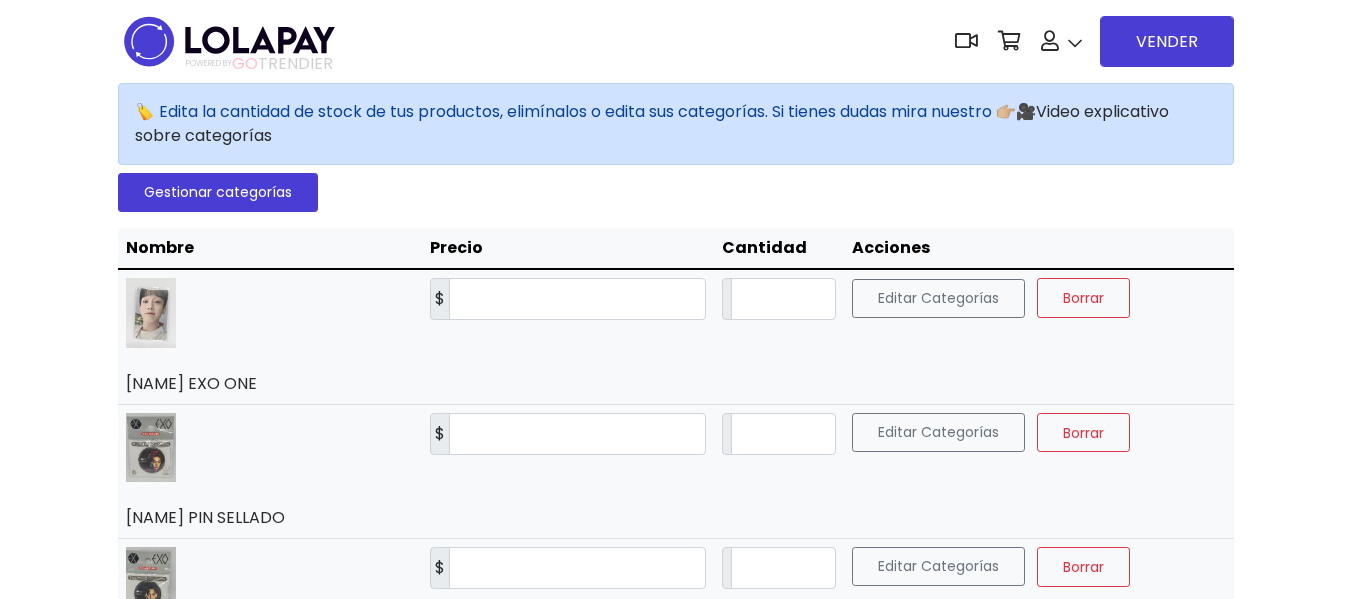 scroll, scrollTop: 0, scrollLeft: 0, axis: both 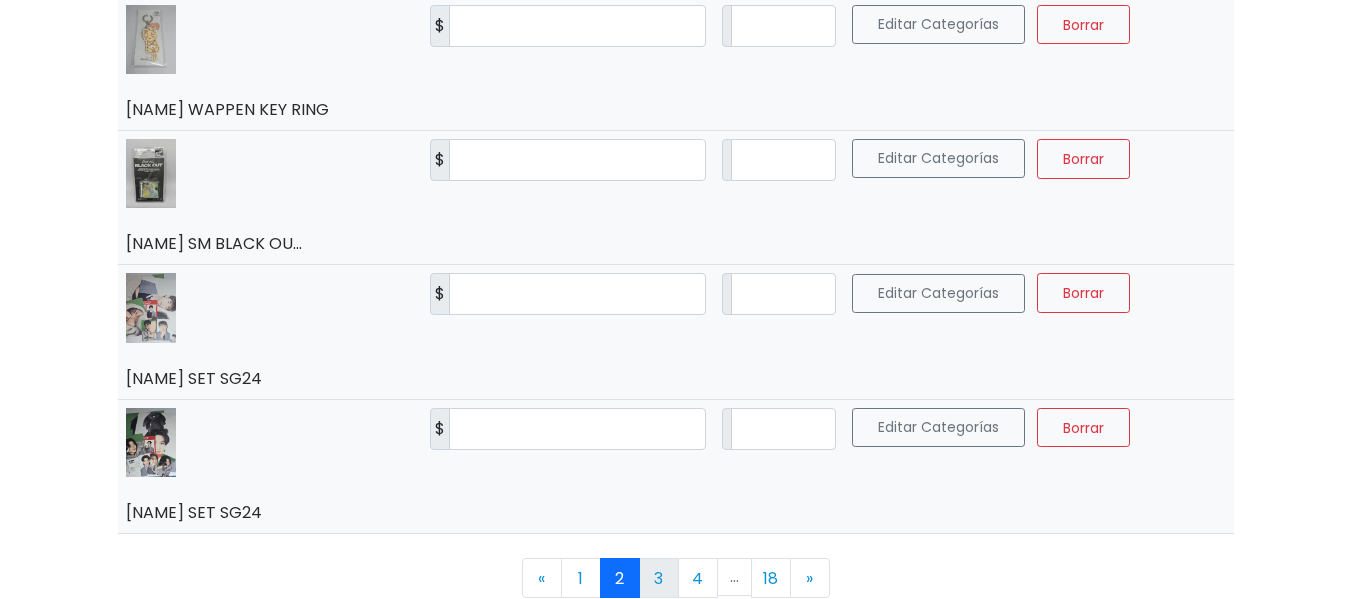click on "3" at bounding box center [659, 578] 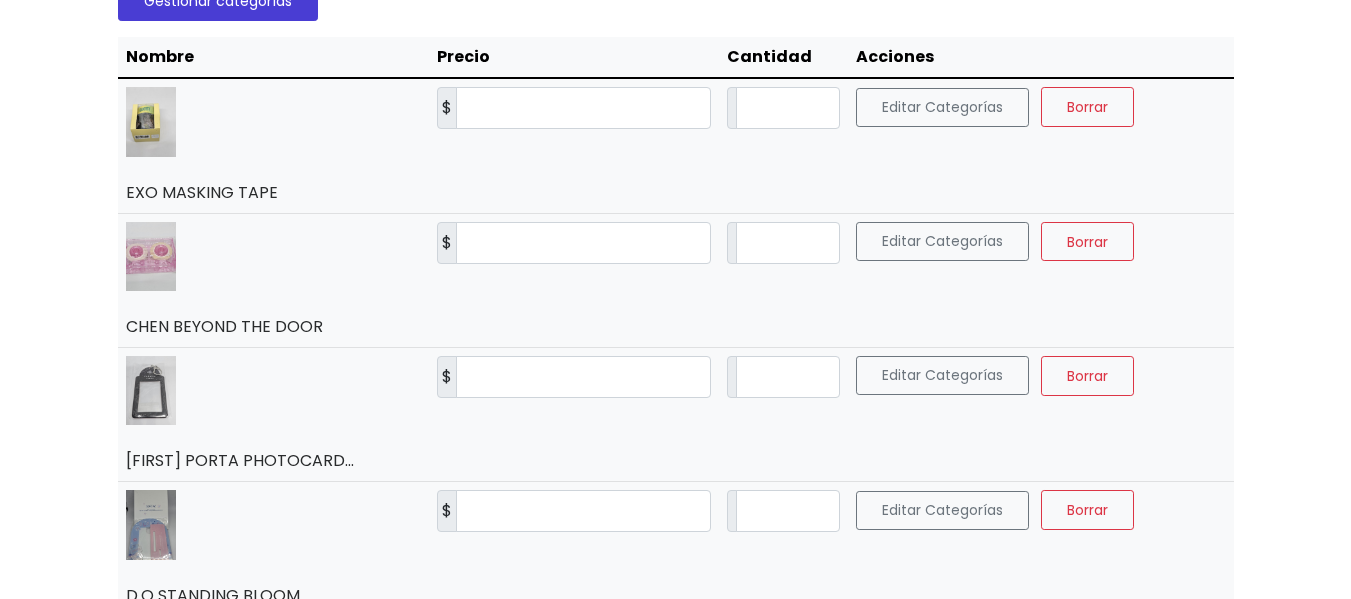 scroll, scrollTop: 200, scrollLeft: 0, axis: vertical 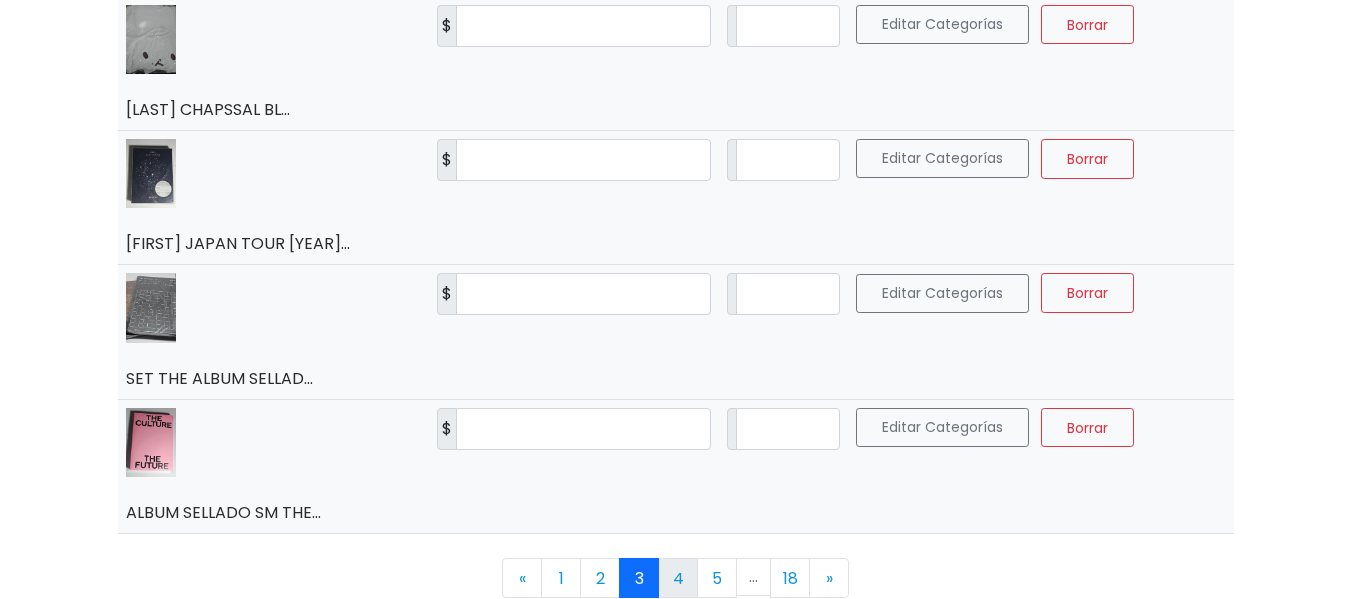 click on "4" at bounding box center (678, 578) 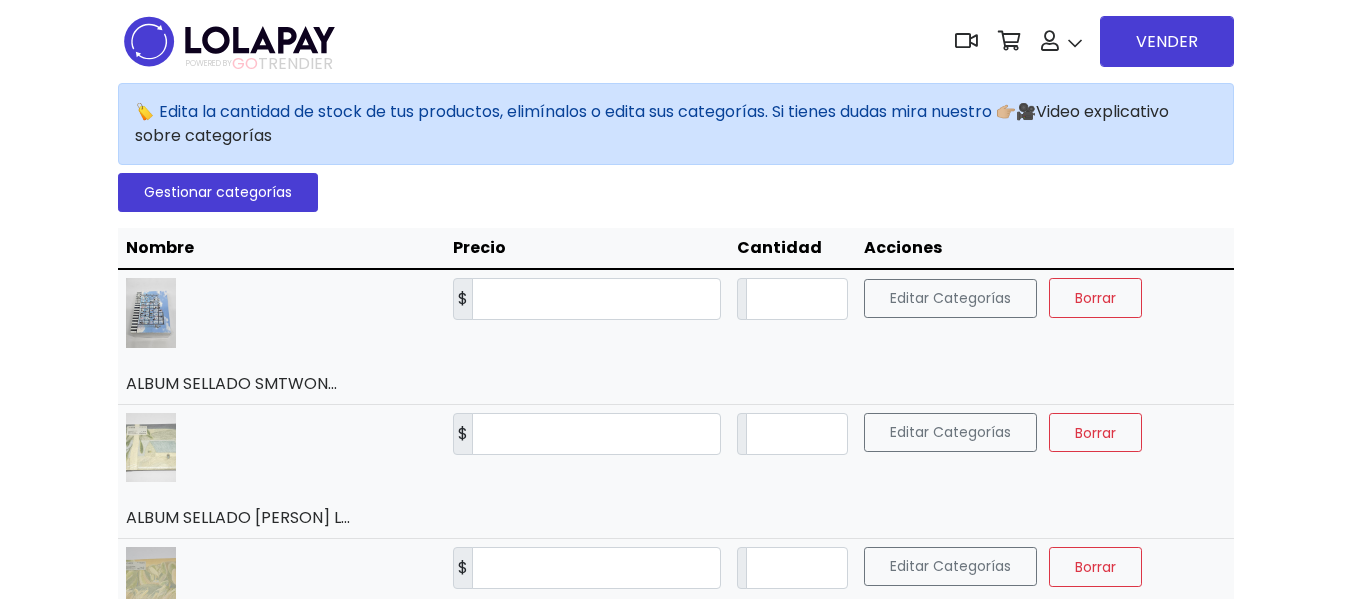 scroll, scrollTop: 0, scrollLeft: 0, axis: both 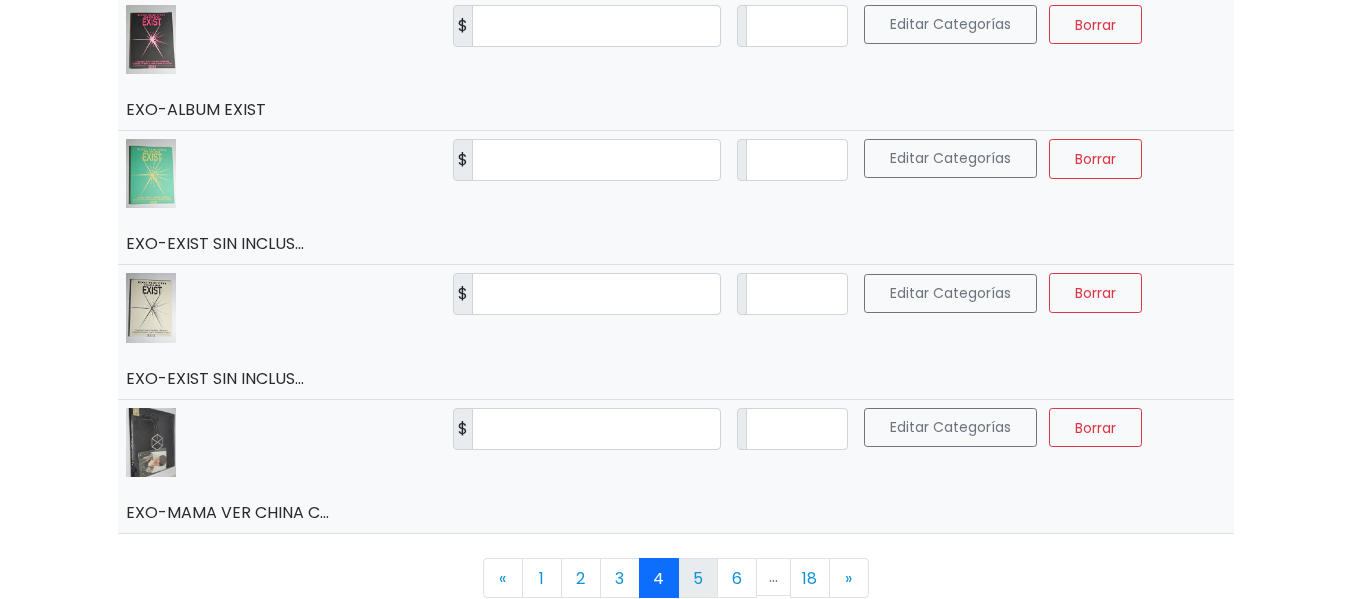 click on "5" at bounding box center (698, 578) 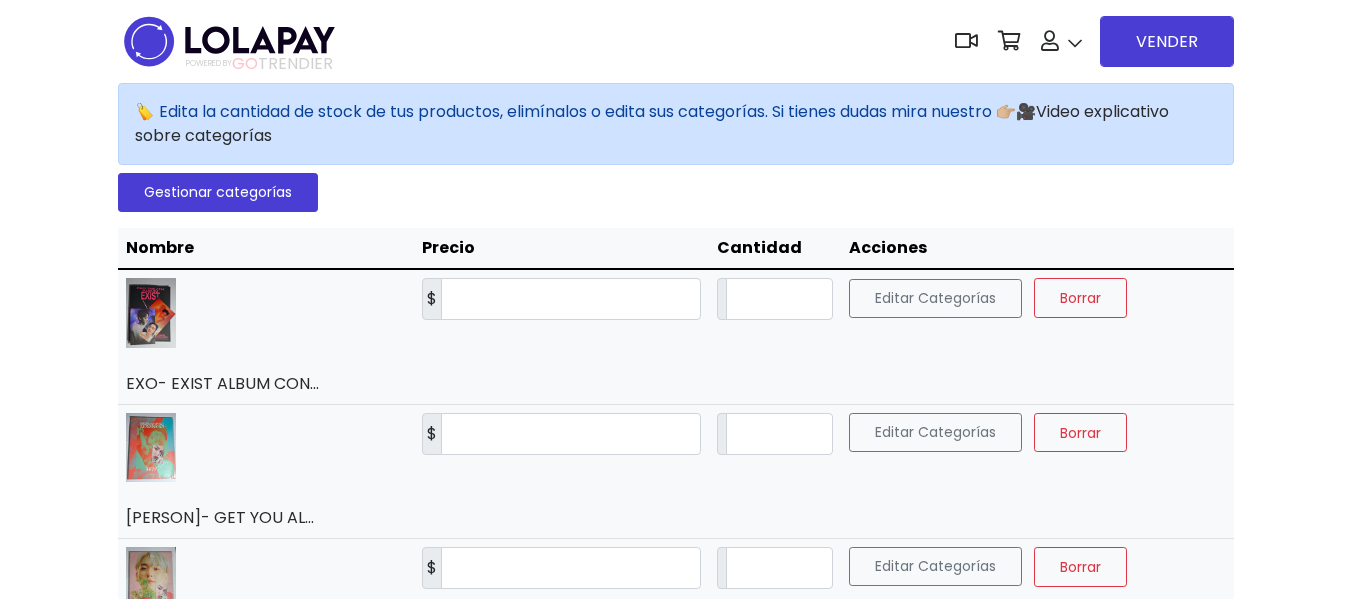 scroll, scrollTop: 0, scrollLeft: 0, axis: both 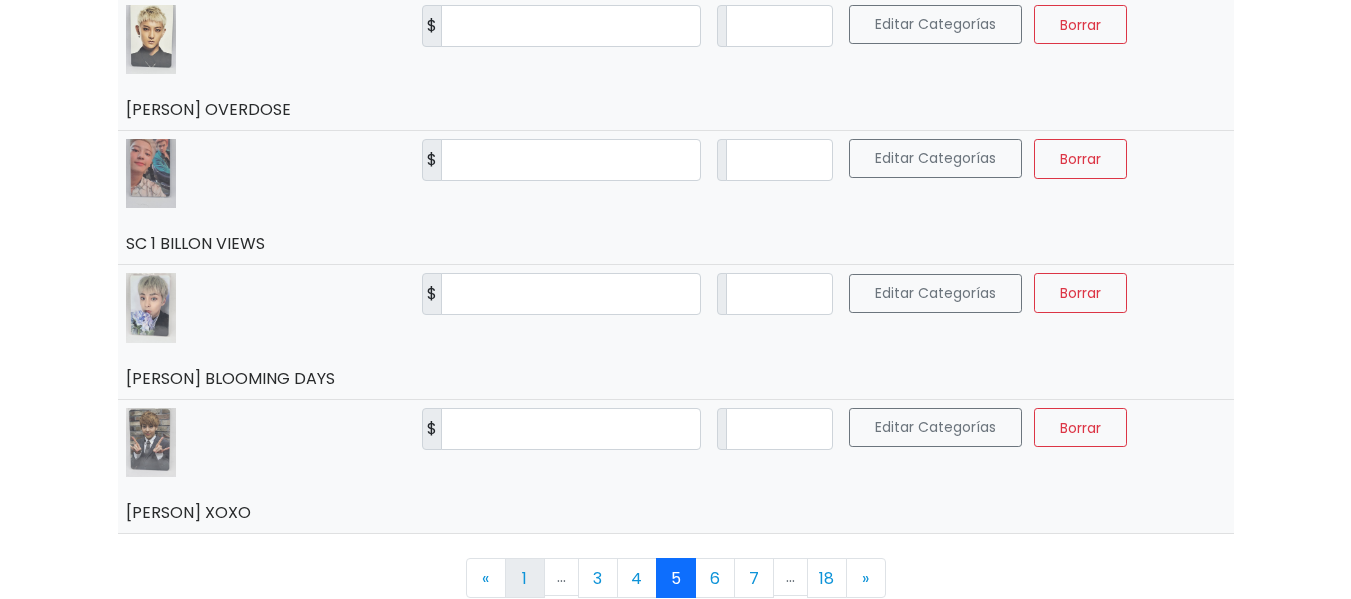click on "1" at bounding box center (525, 578) 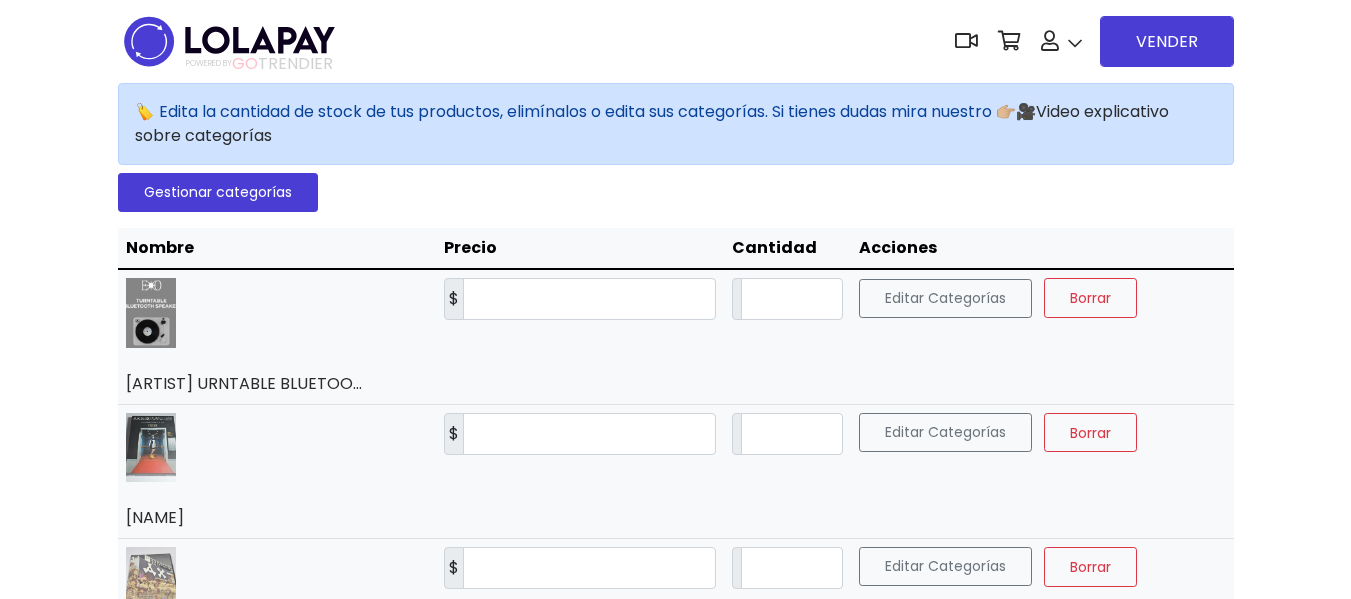 scroll, scrollTop: 0, scrollLeft: 0, axis: both 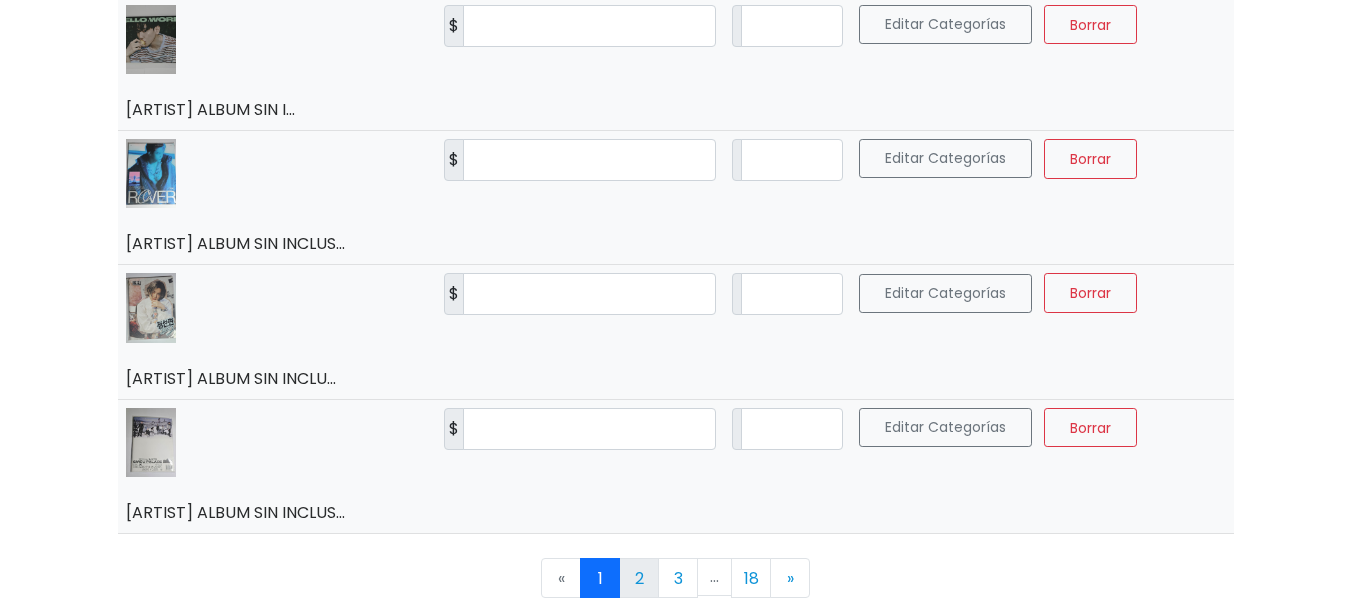 click on "2" at bounding box center [639, 578] 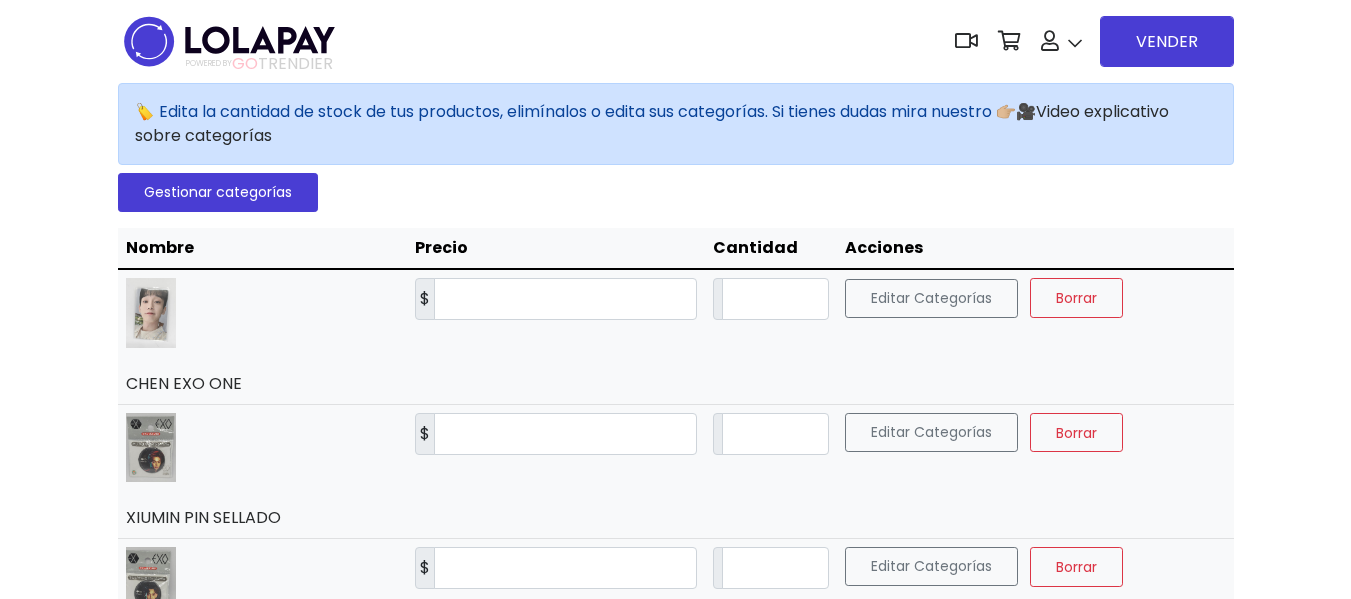 scroll, scrollTop: 0, scrollLeft: 0, axis: both 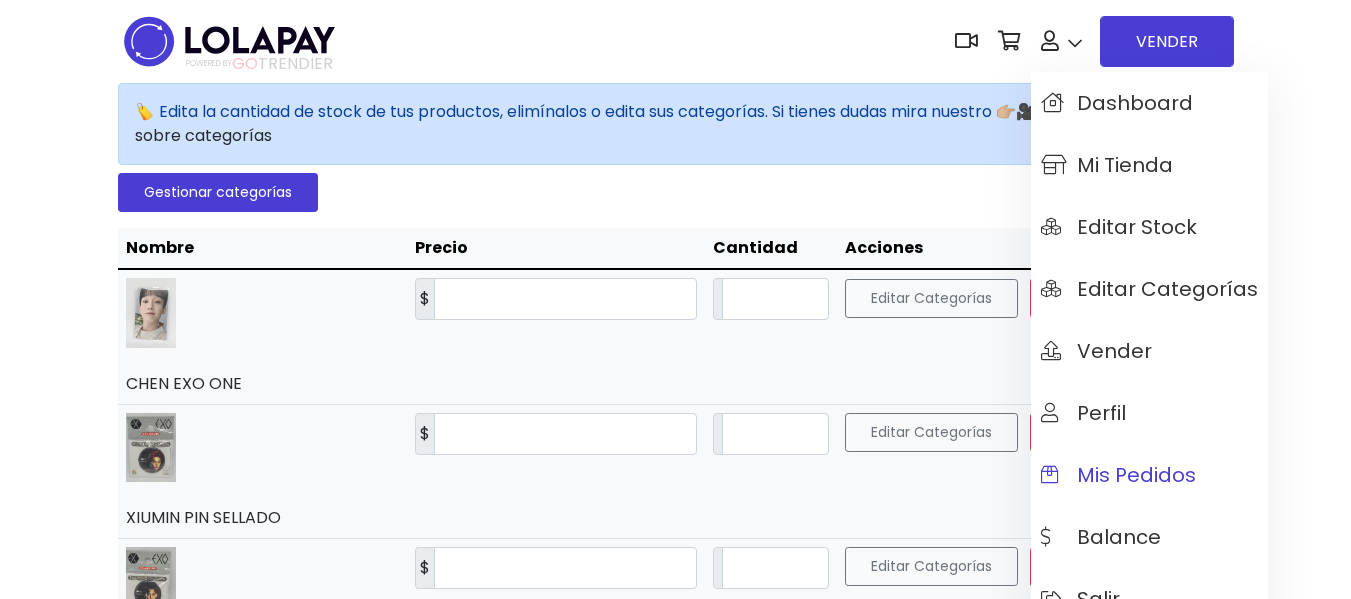 click on "Mis pedidos" at bounding box center [1118, 475] 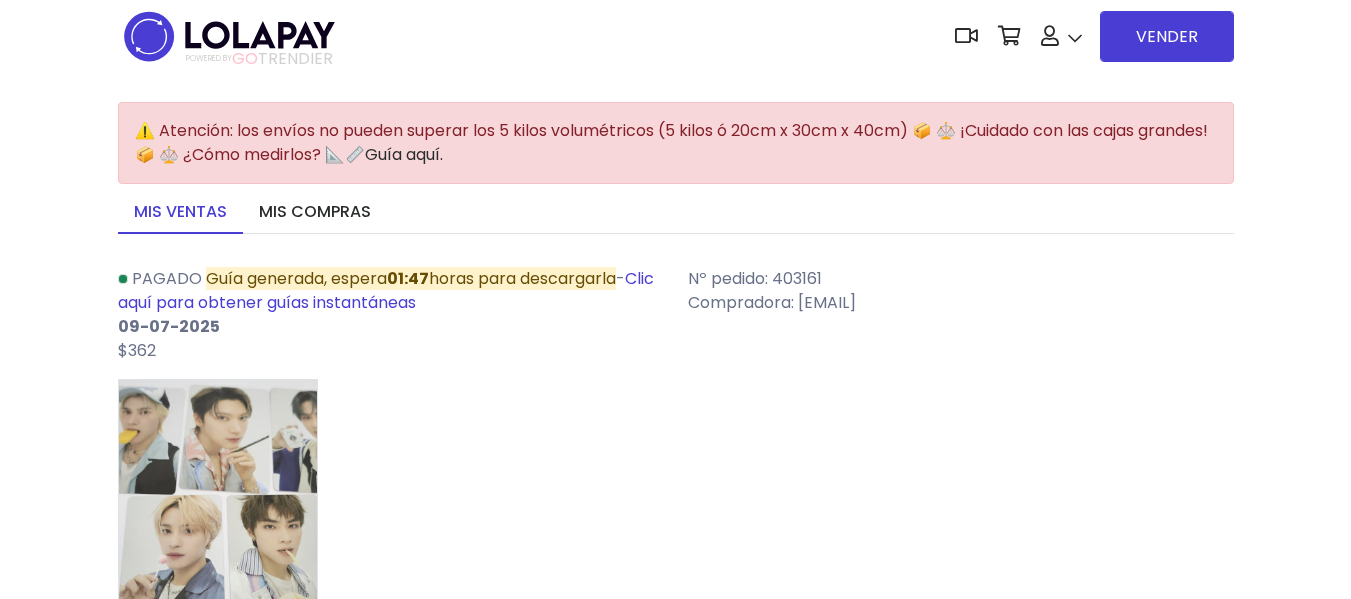 scroll, scrollTop: 0, scrollLeft: 0, axis: both 